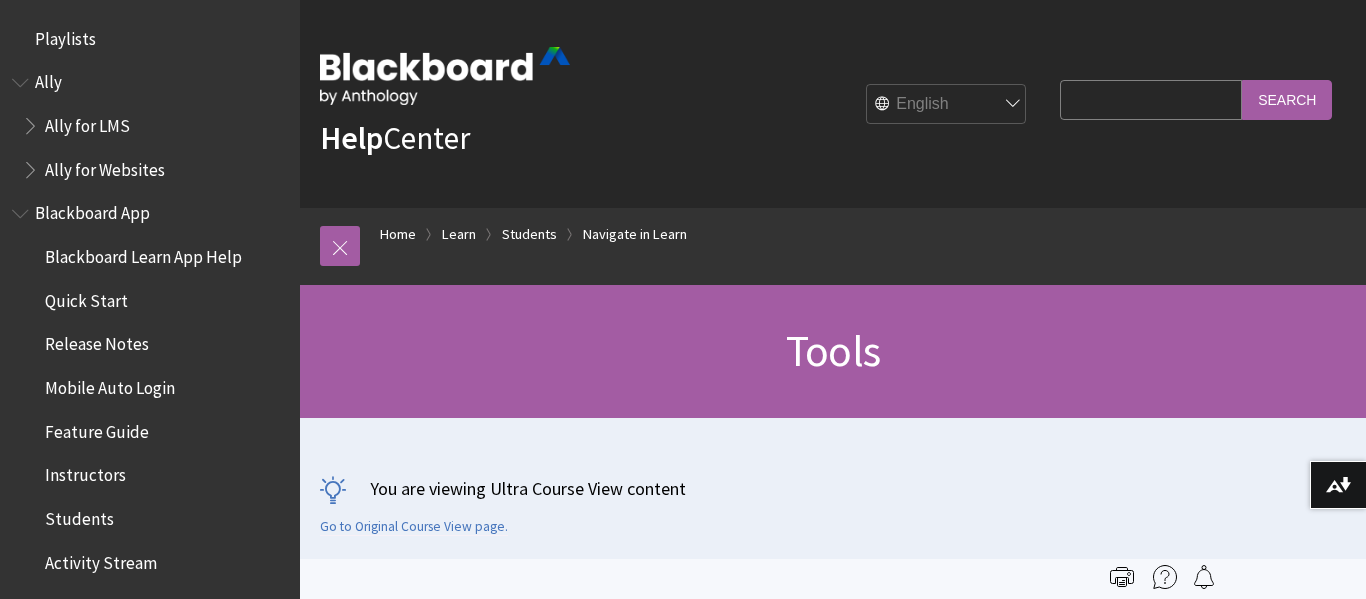 scroll, scrollTop: 0, scrollLeft: 0, axis: both 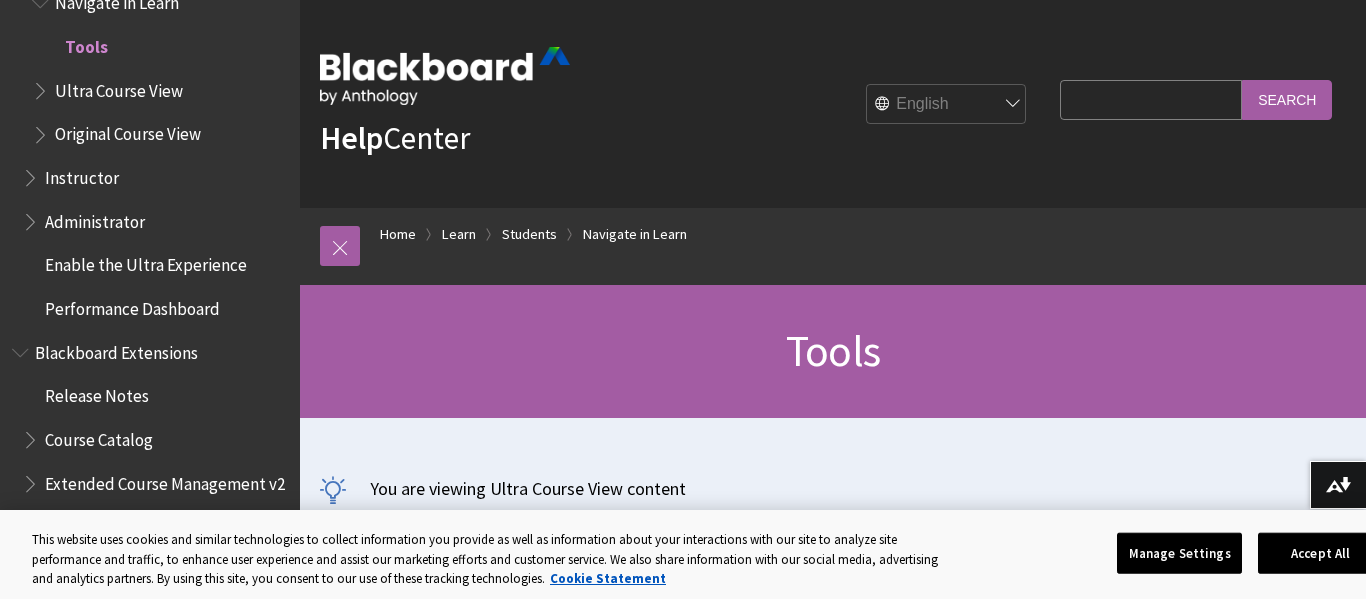 click on "Instructor" at bounding box center [82, 174] 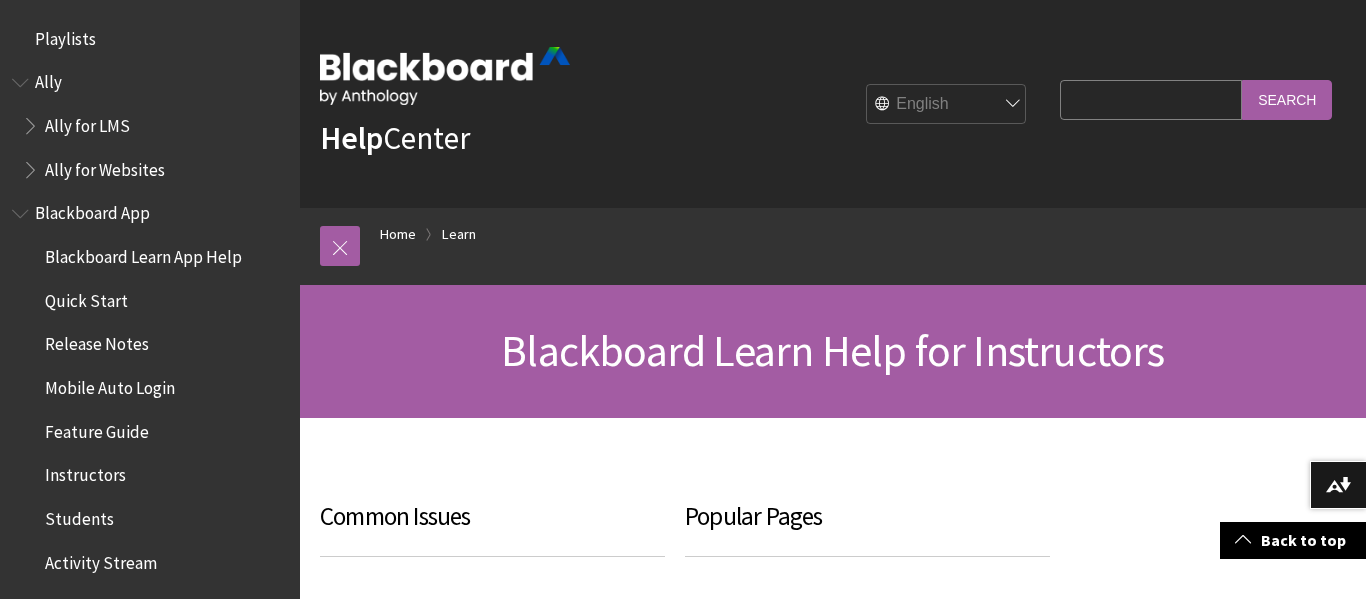 scroll, scrollTop: 383, scrollLeft: 0, axis: vertical 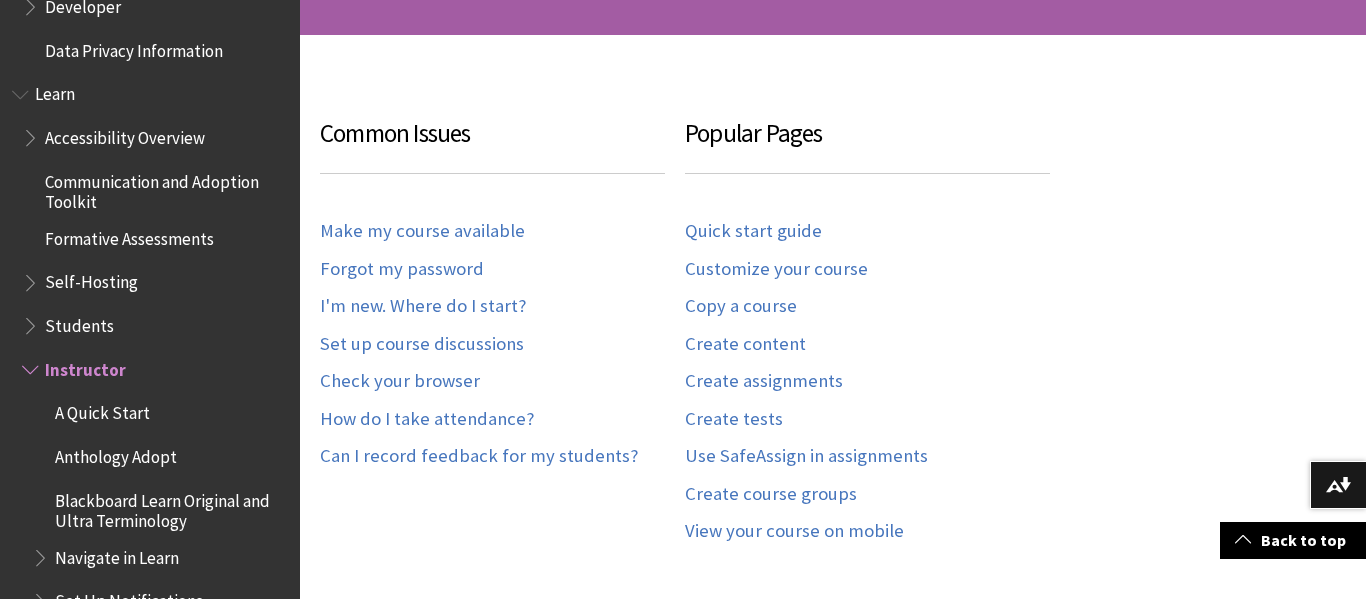 click on "Students" at bounding box center [79, 322] 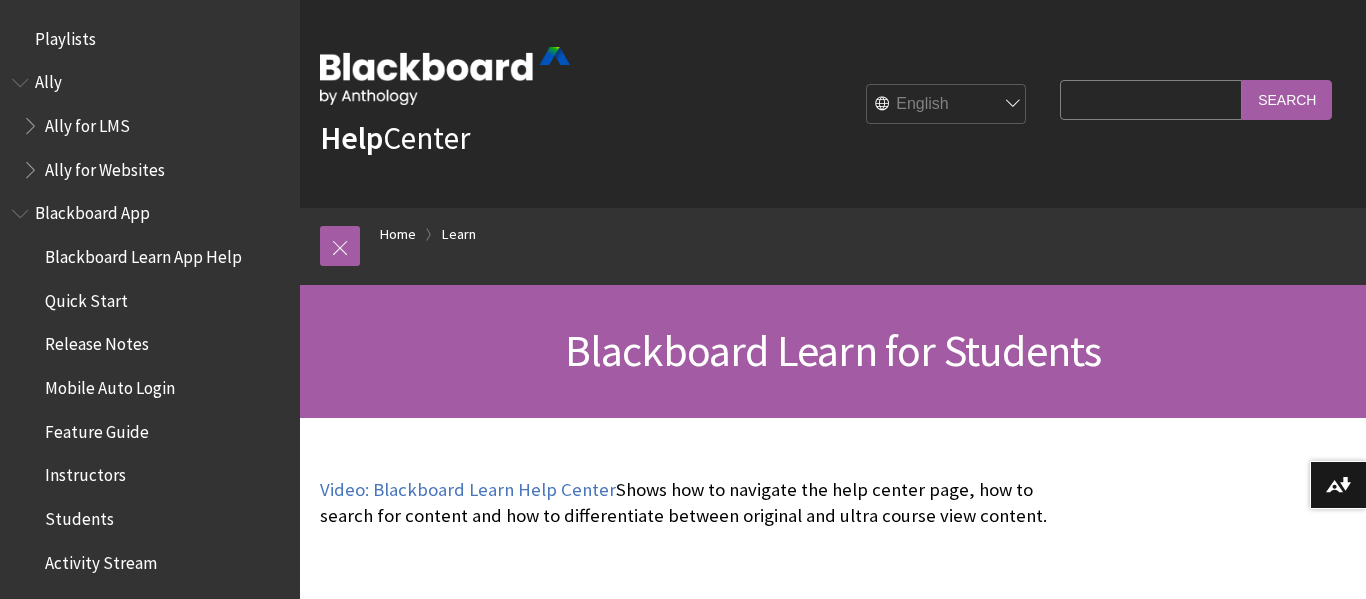 scroll, scrollTop: 0, scrollLeft: 0, axis: both 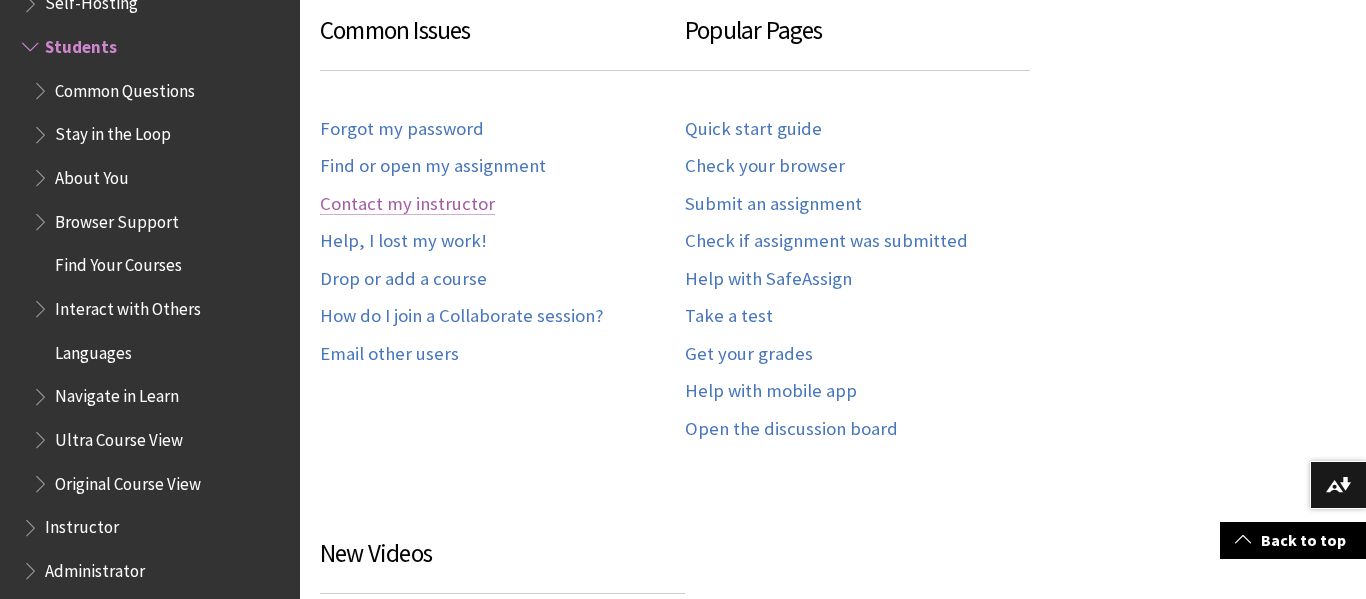 click on "Contact my instructor" at bounding box center [407, 204] 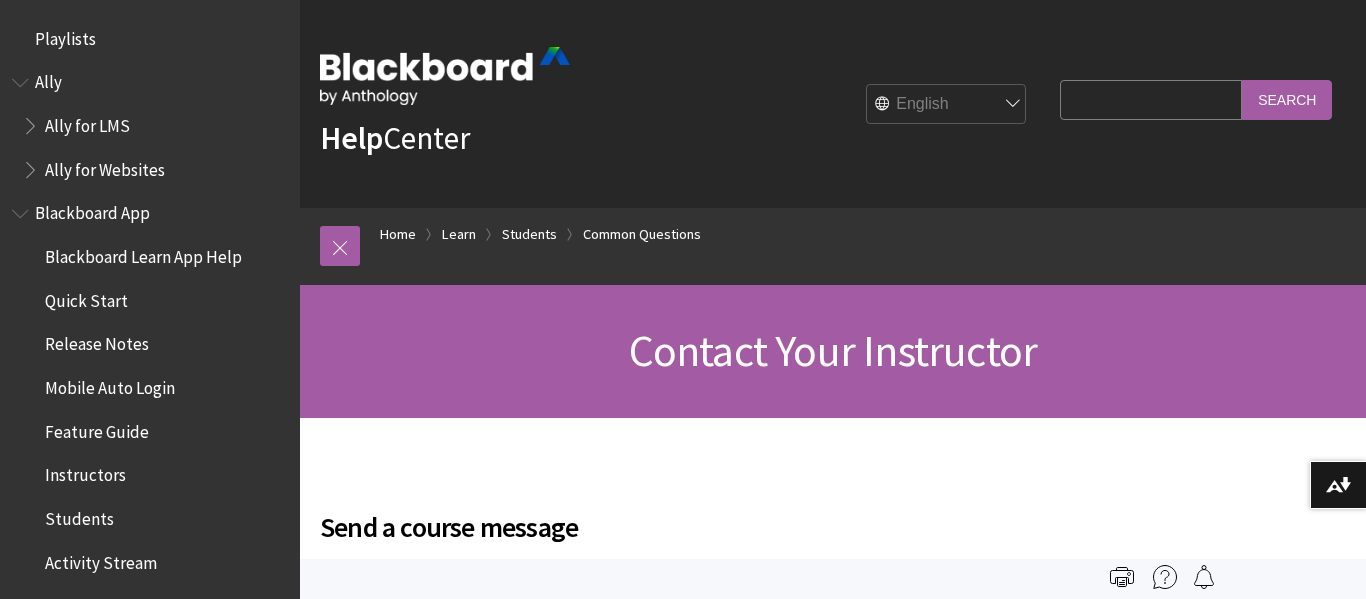 scroll, scrollTop: 0, scrollLeft: 0, axis: both 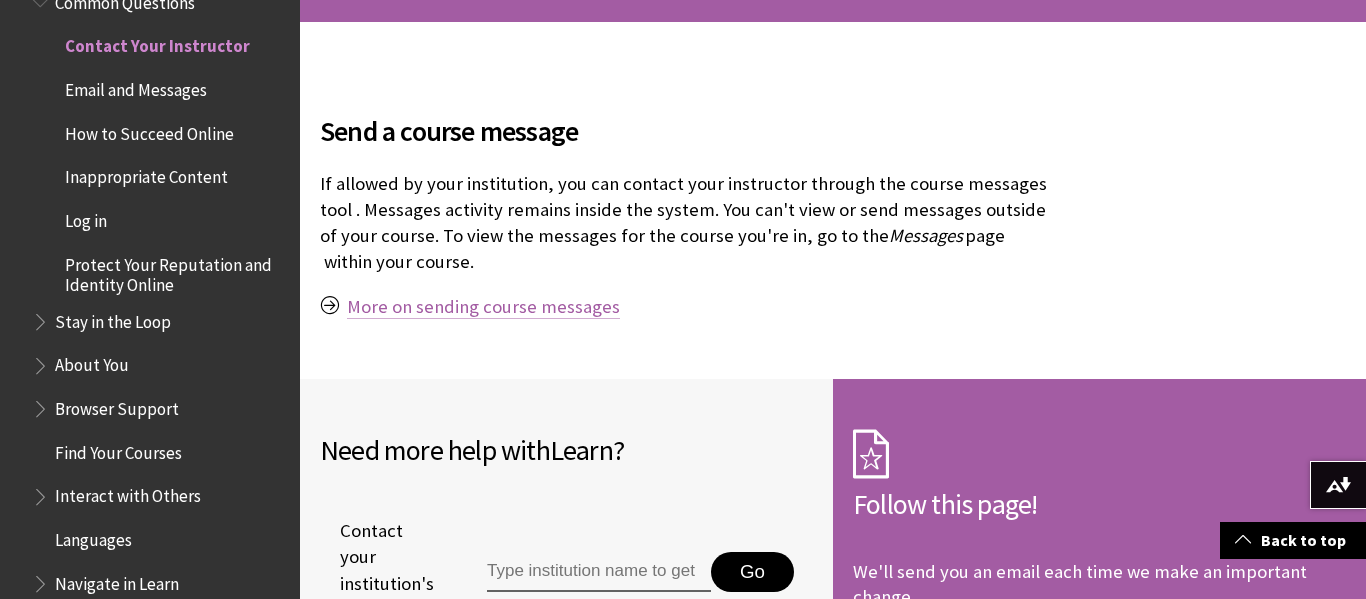 click on "More on sending course messages" at bounding box center (483, 307) 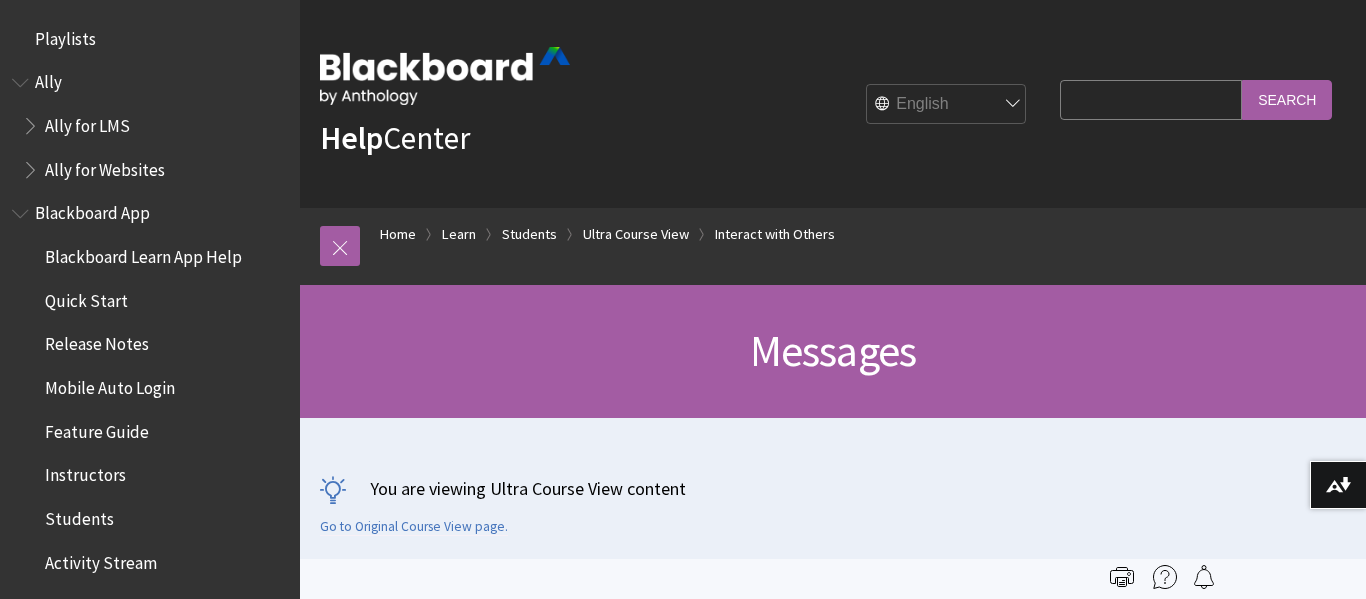 scroll, scrollTop: 657, scrollLeft: 0, axis: vertical 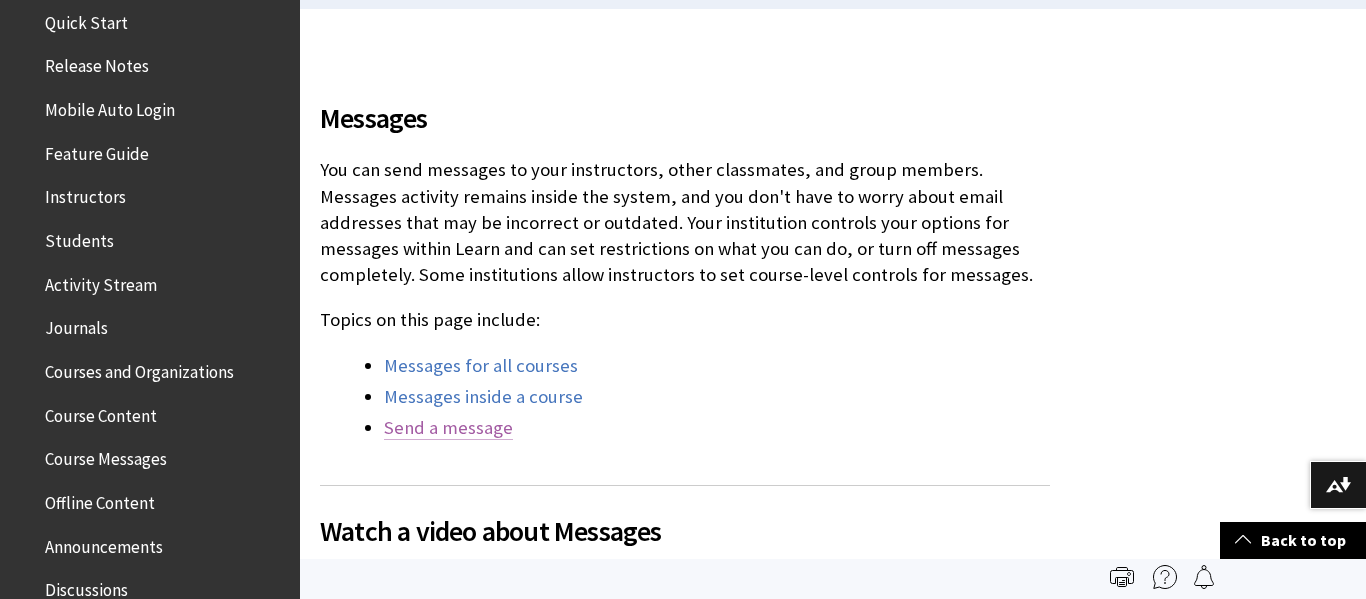 click on "Send a message" at bounding box center [448, 428] 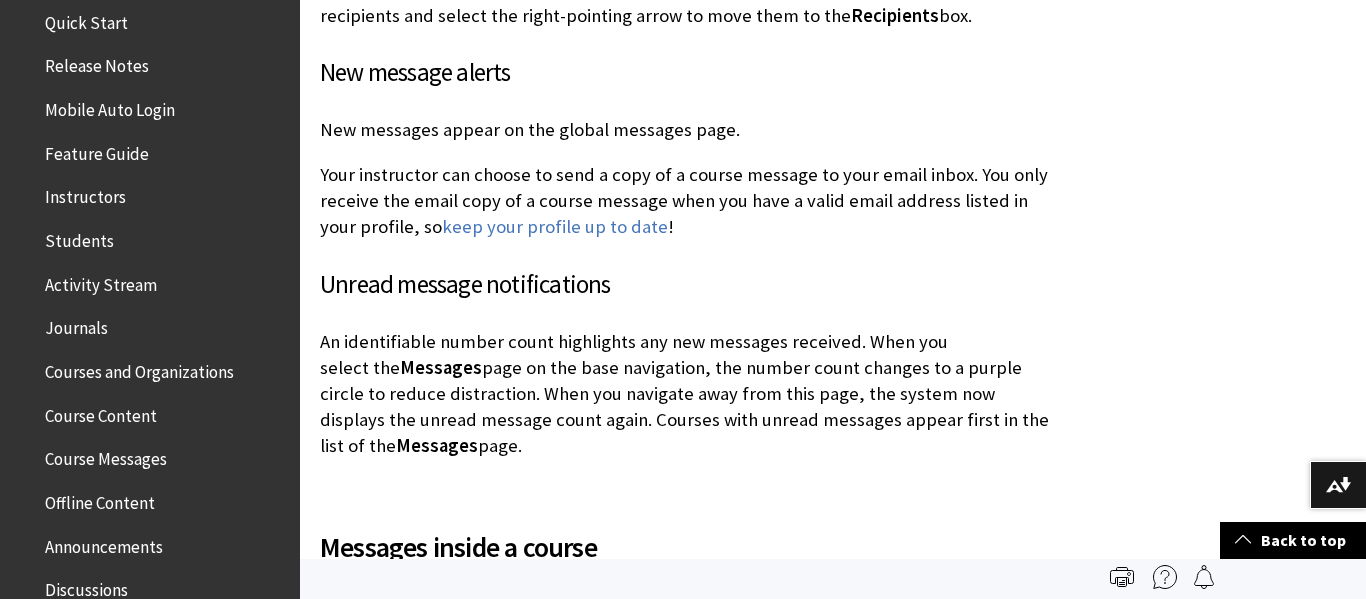 scroll, scrollTop: 2445, scrollLeft: 0, axis: vertical 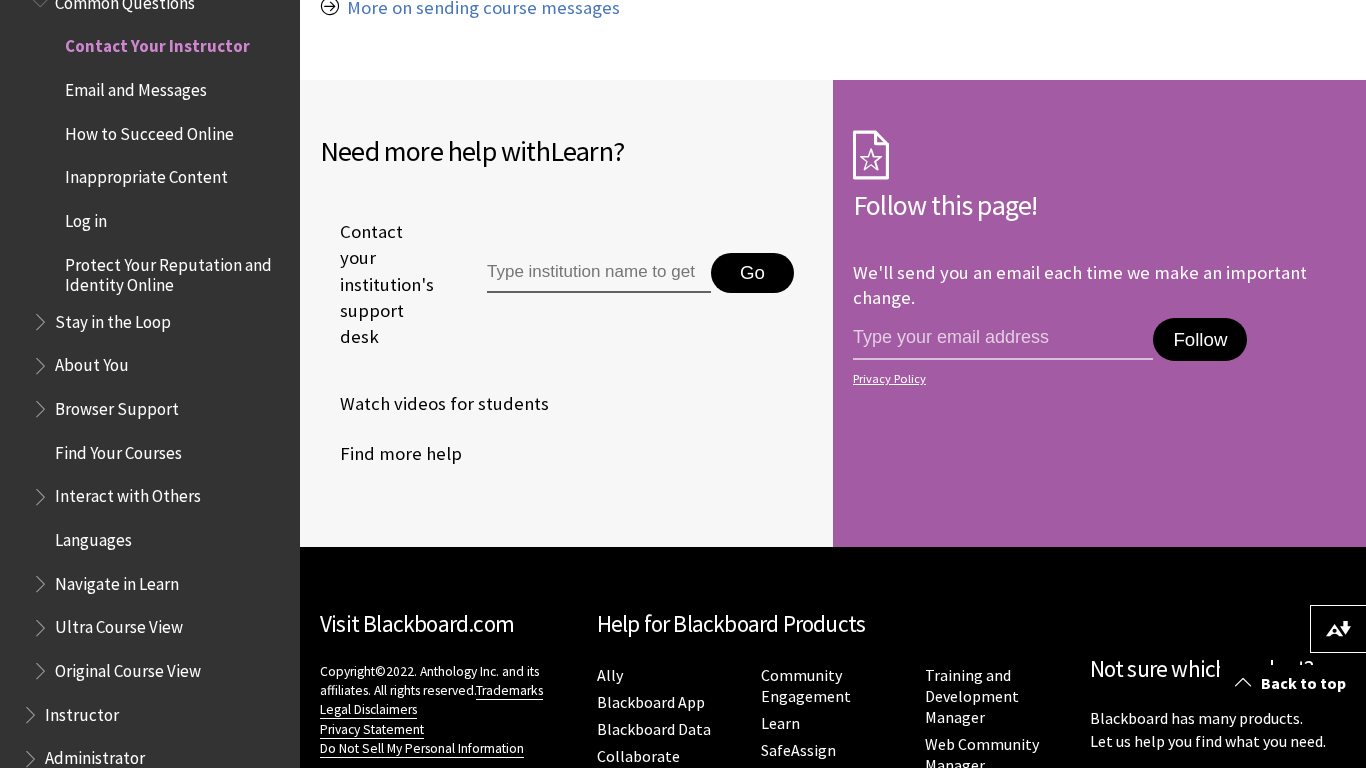 click at bounding box center (599, 273) 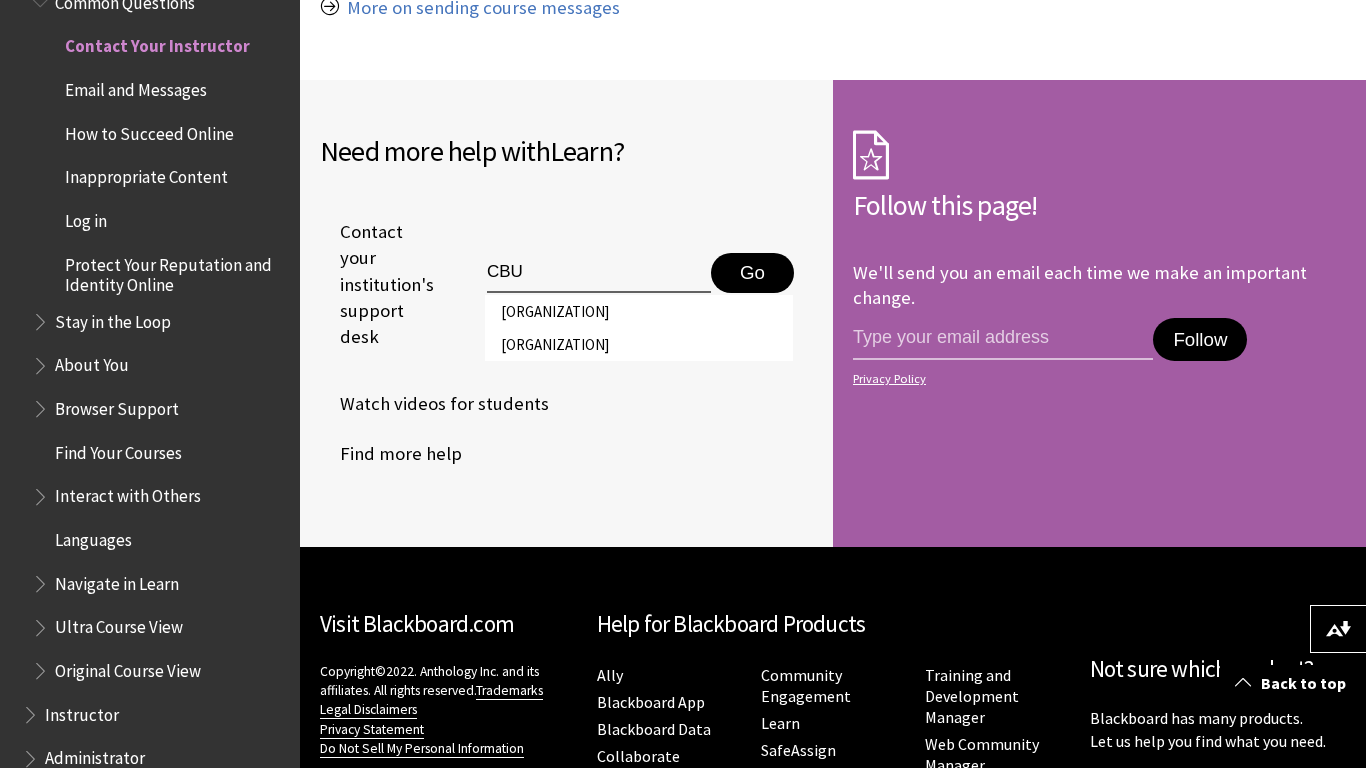 type on "CBU" 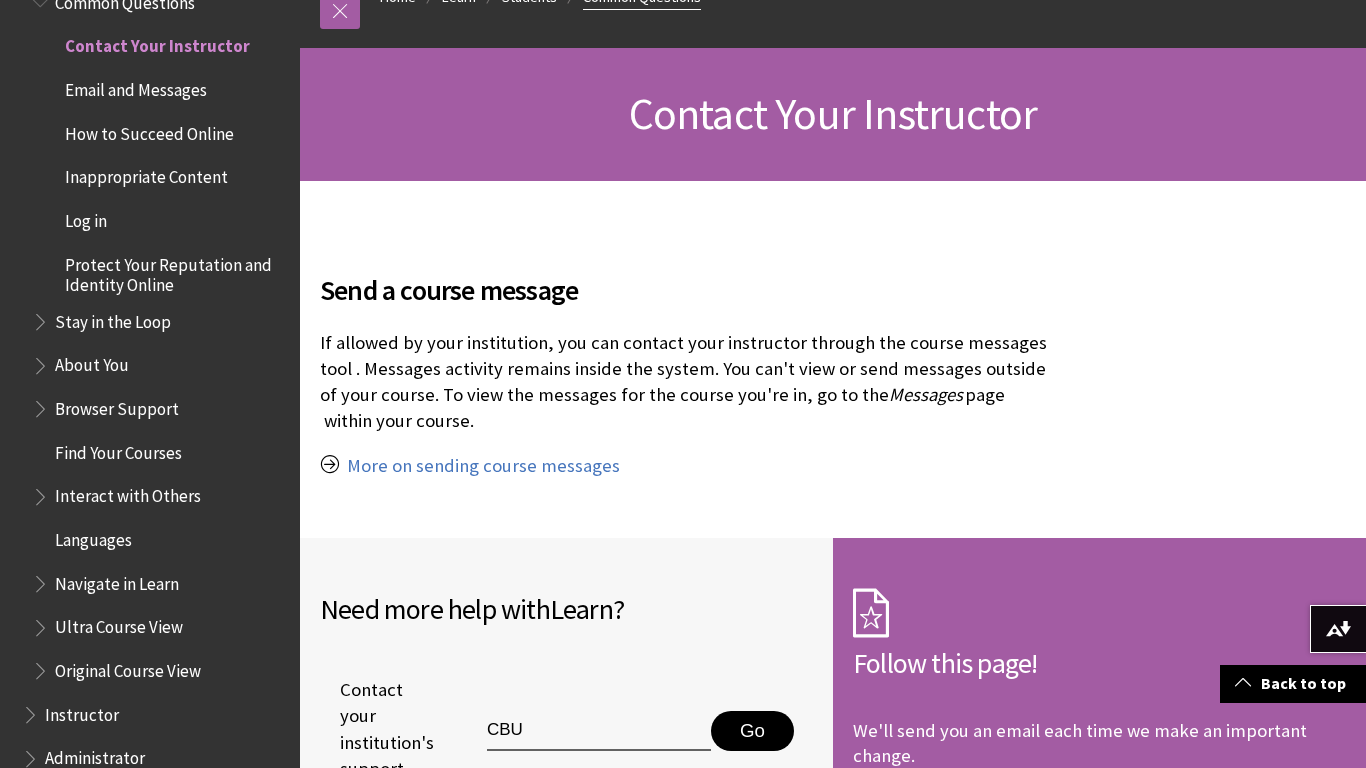 scroll, scrollTop: 236, scrollLeft: 0, axis: vertical 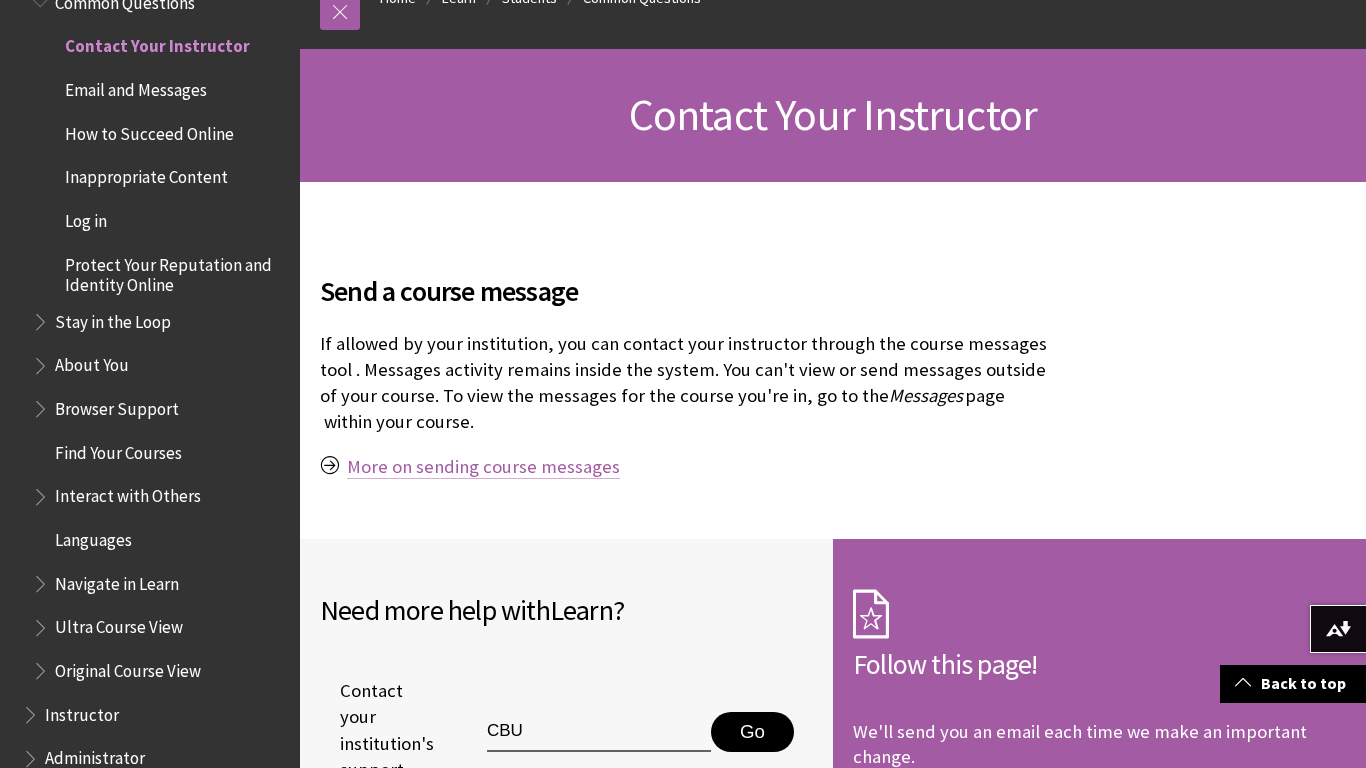 click on "More on sending course messages" at bounding box center [483, 467] 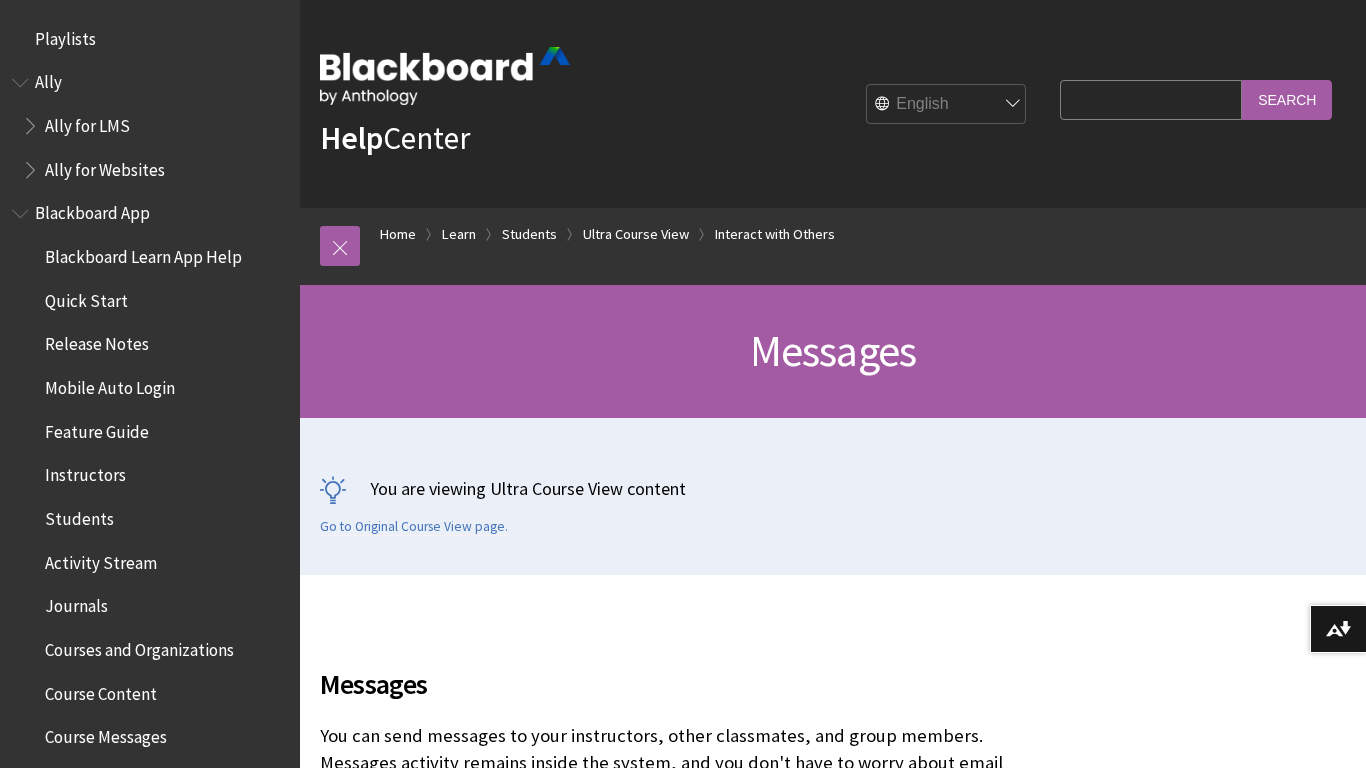 scroll, scrollTop: 550, scrollLeft: 0, axis: vertical 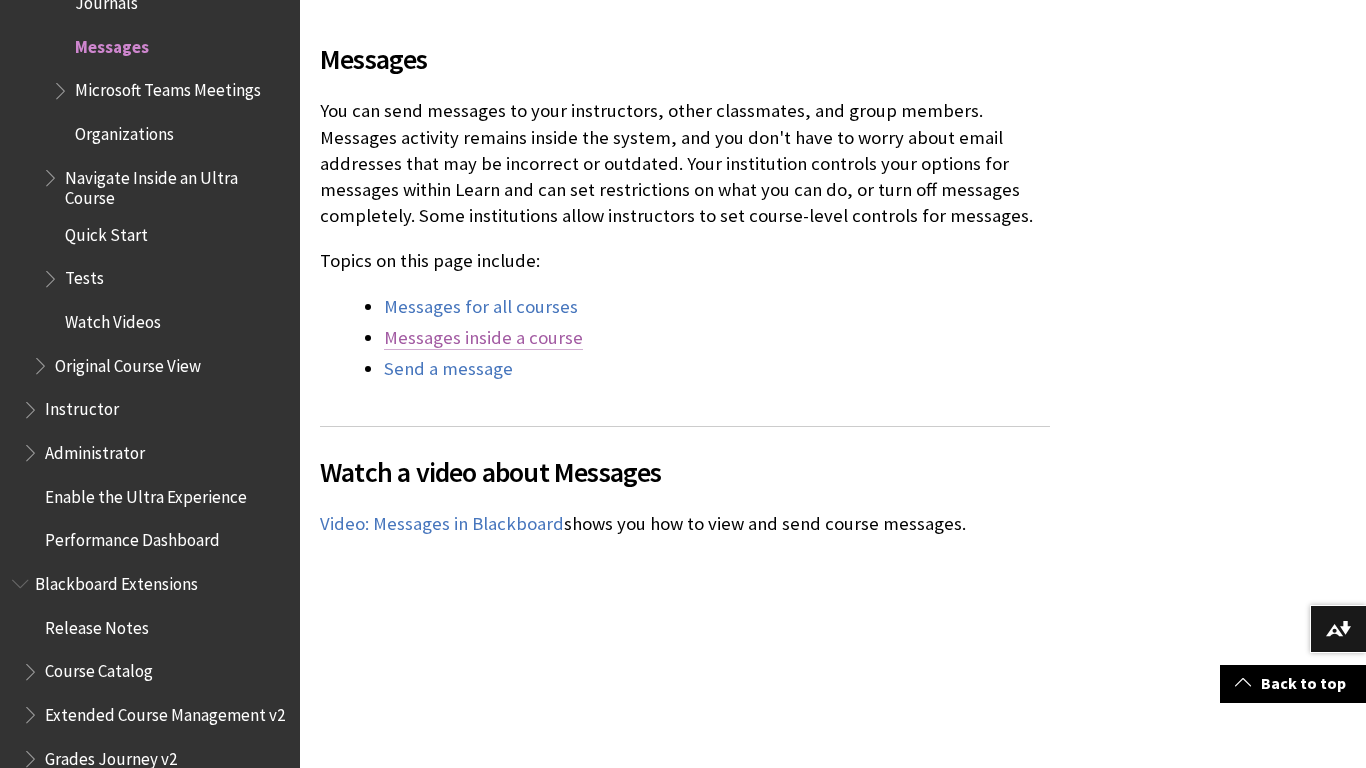 click on "Messages inside a course" at bounding box center (483, 338) 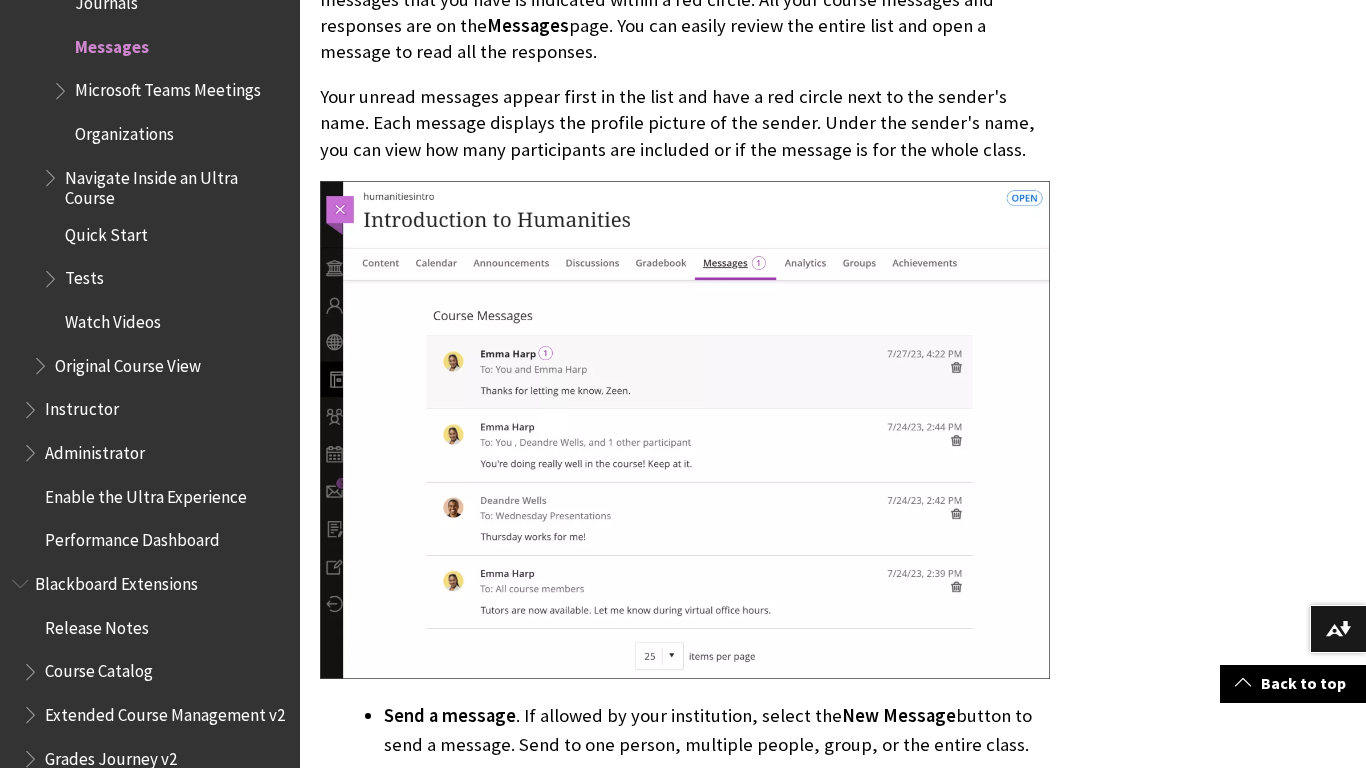 scroll, scrollTop: 3118, scrollLeft: 0, axis: vertical 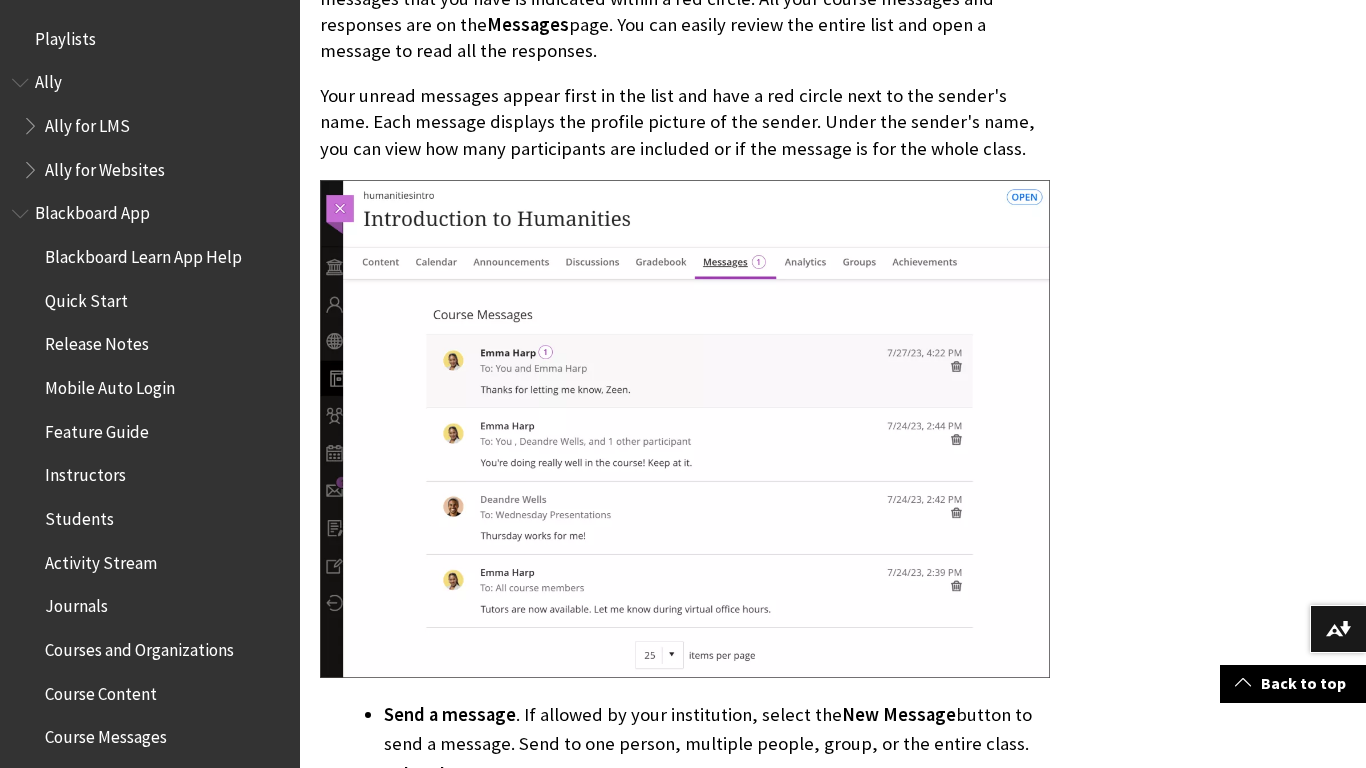 click at bounding box center [685, 429] 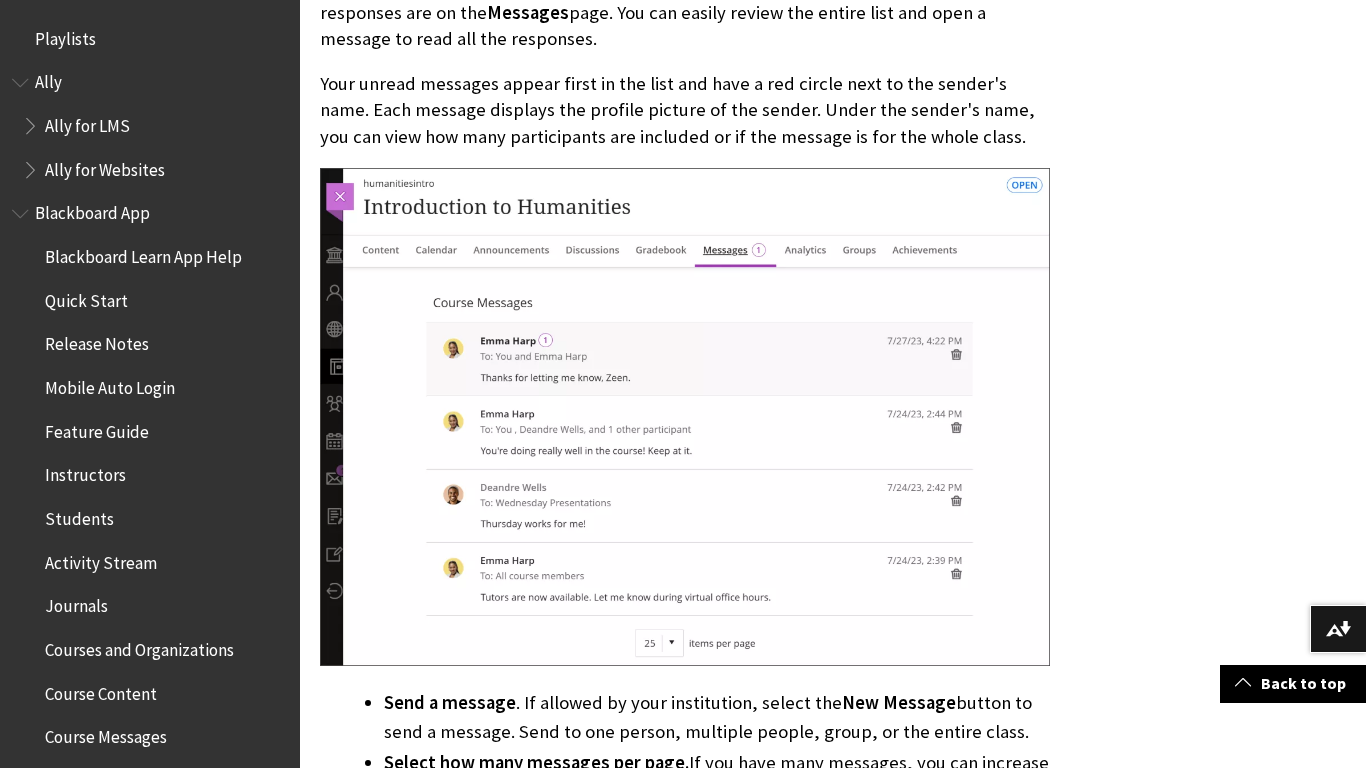 scroll, scrollTop: 3191, scrollLeft: 0, axis: vertical 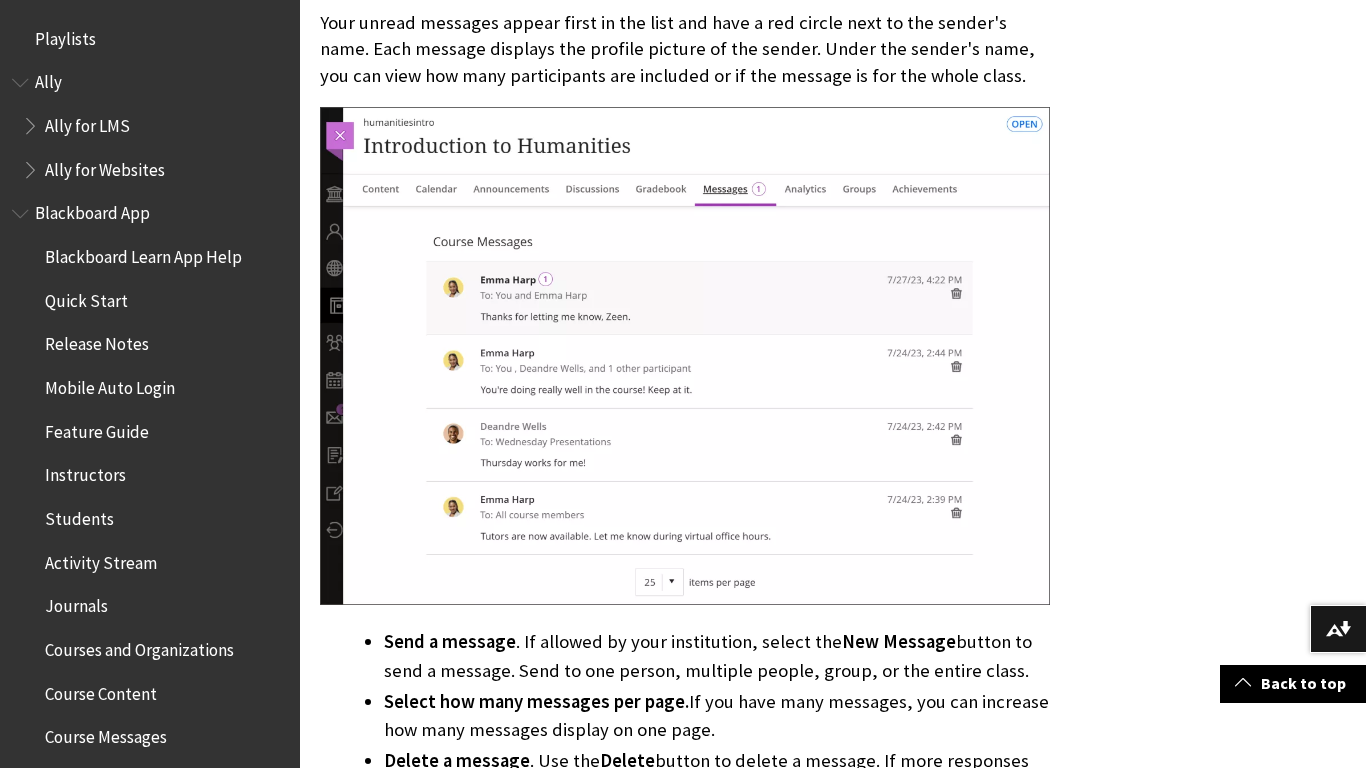 click at bounding box center [685, 356] 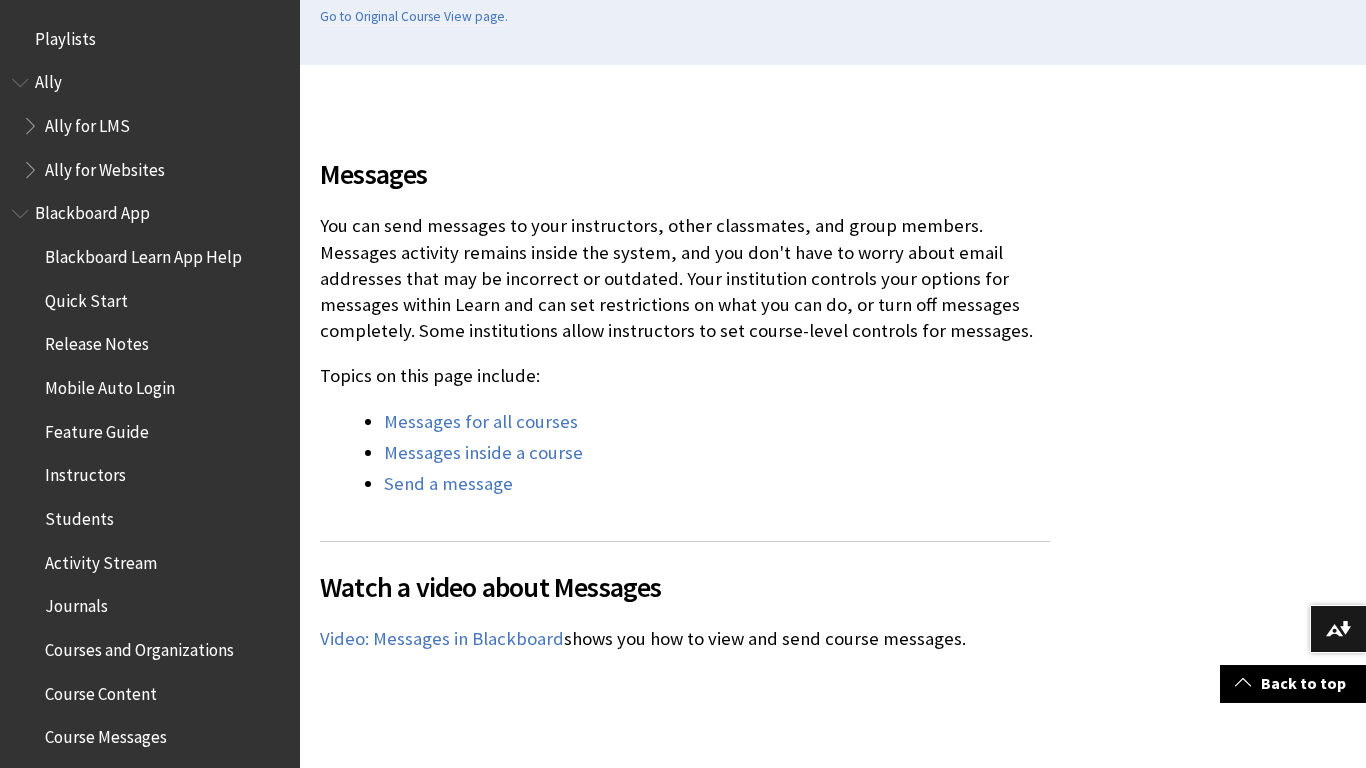 scroll, scrollTop: 528, scrollLeft: 0, axis: vertical 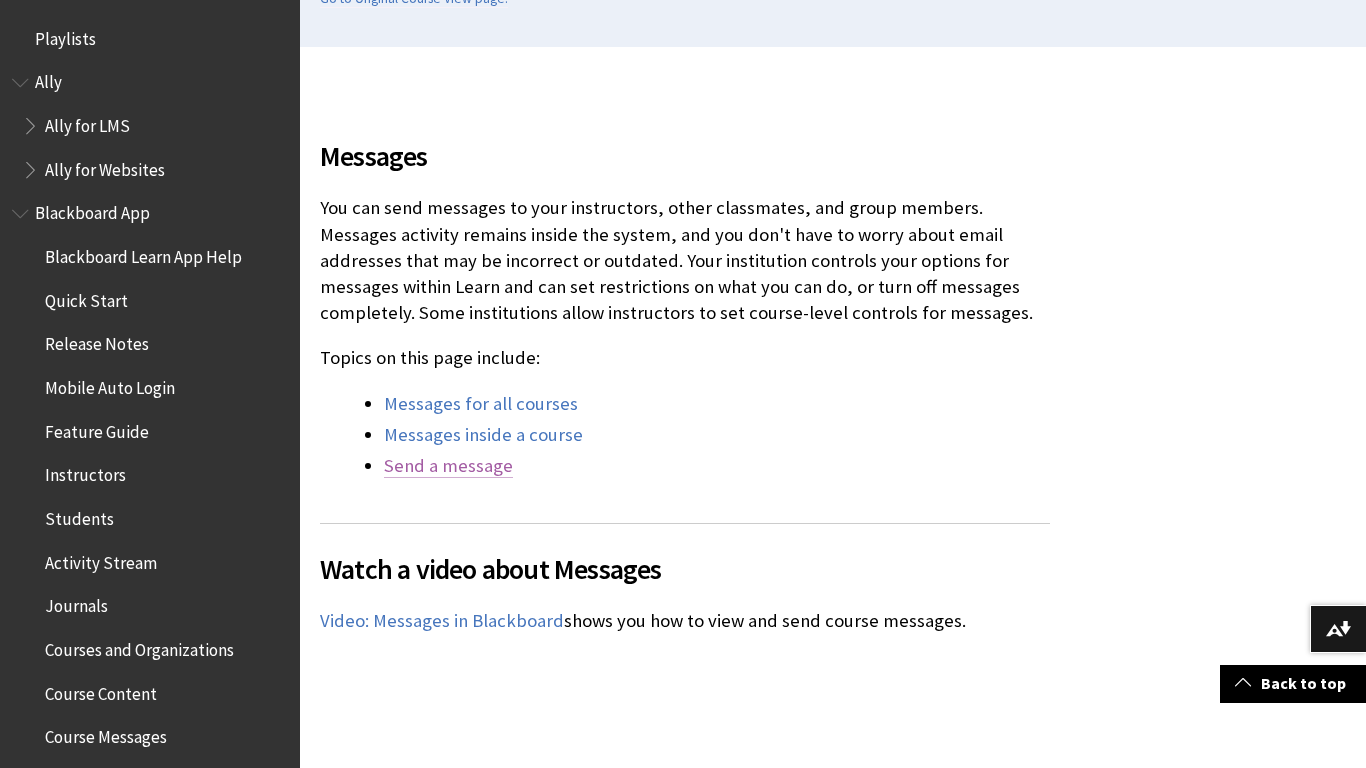 click on "Send a message" at bounding box center (448, 466) 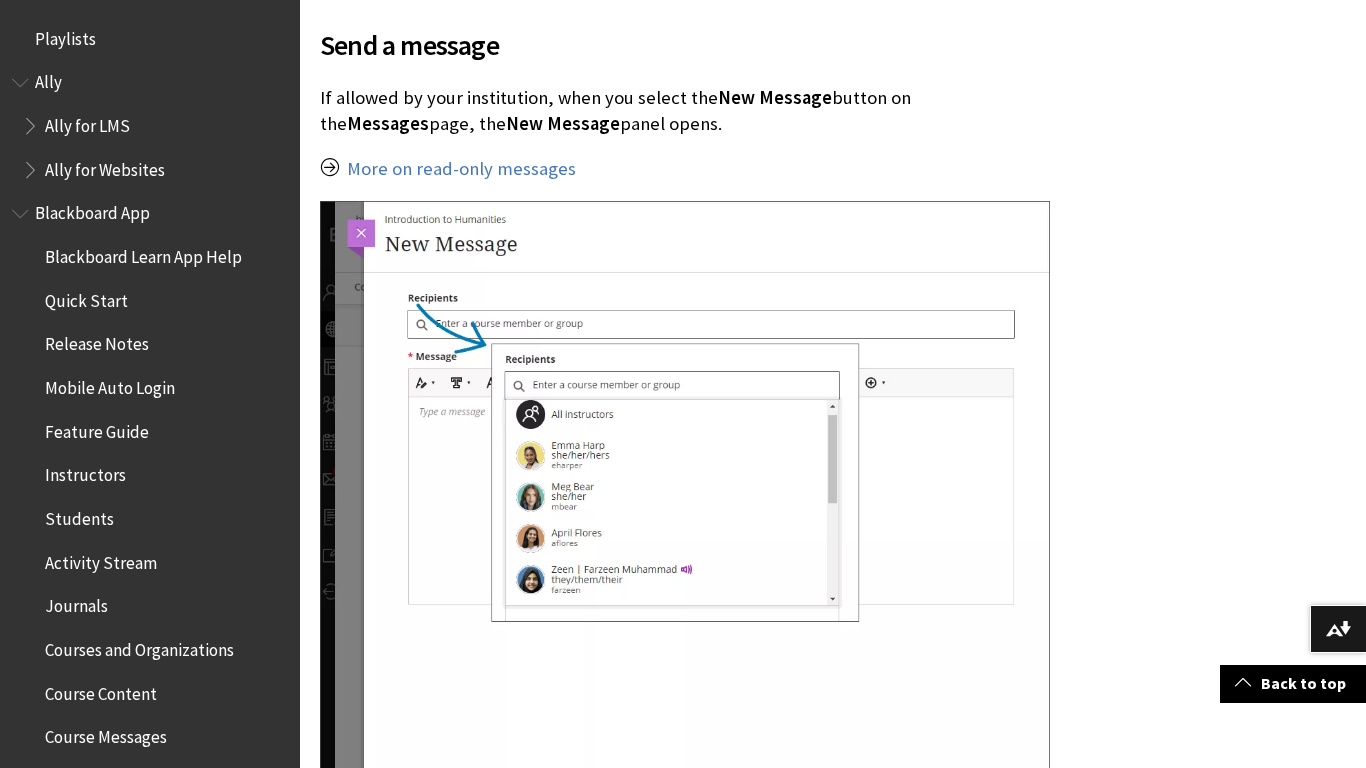 click at bounding box center [685, 525] 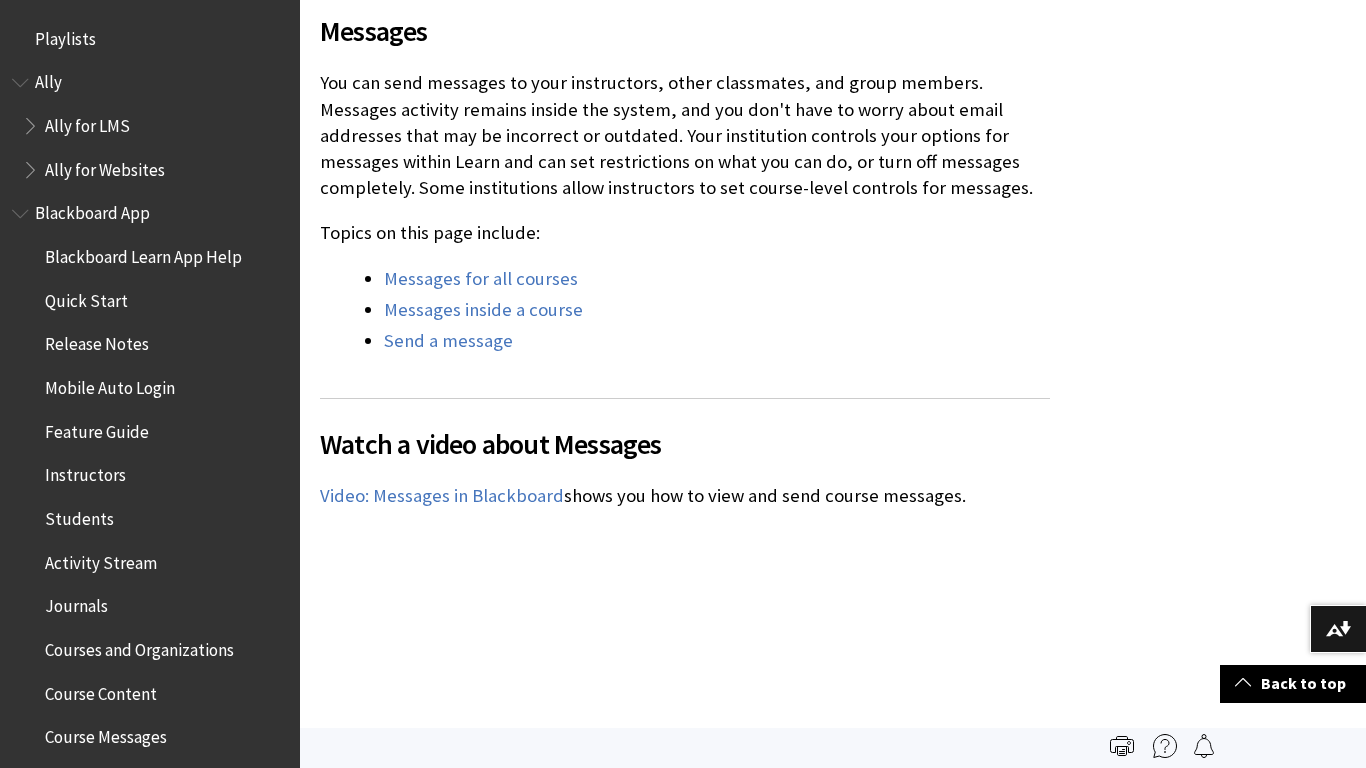 scroll, scrollTop: 0, scrollLeft: 0, axis: both 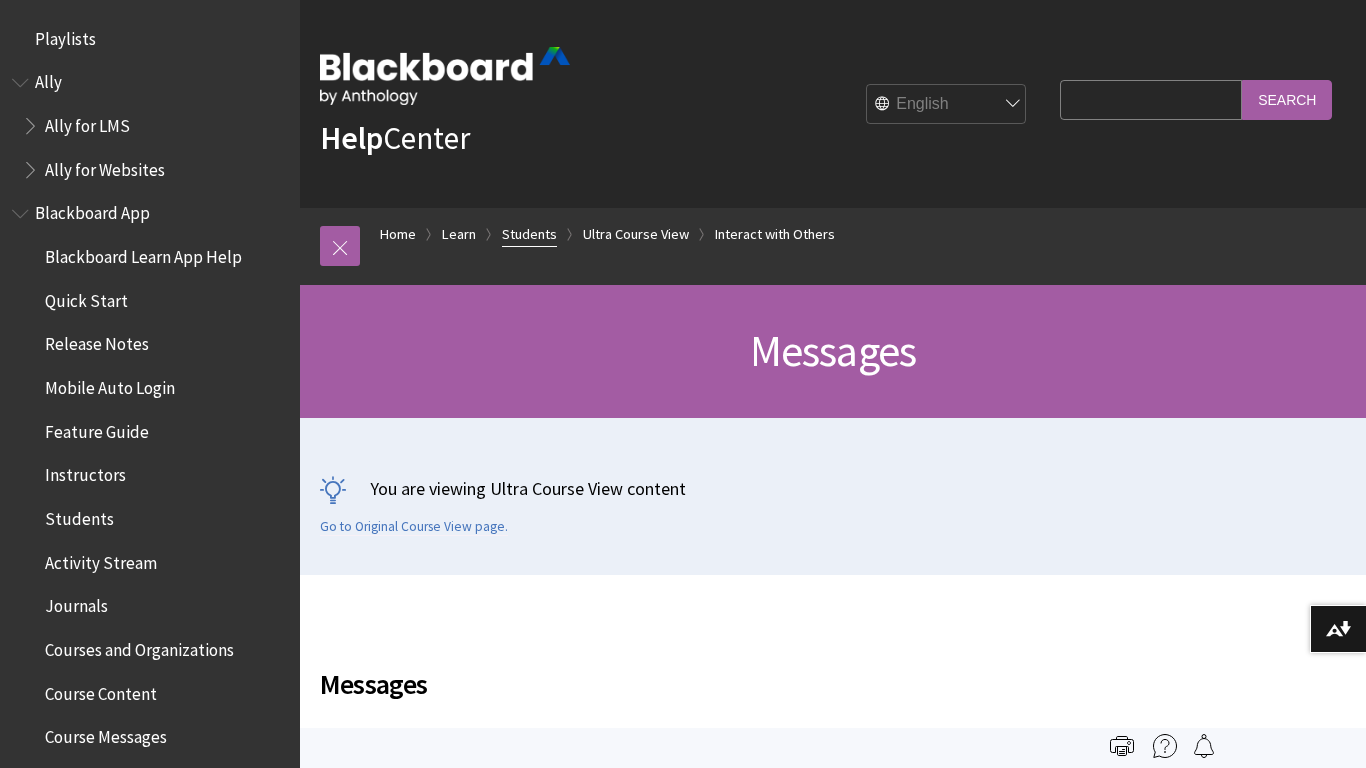 click on "Students" at bounding box center [529, 234] 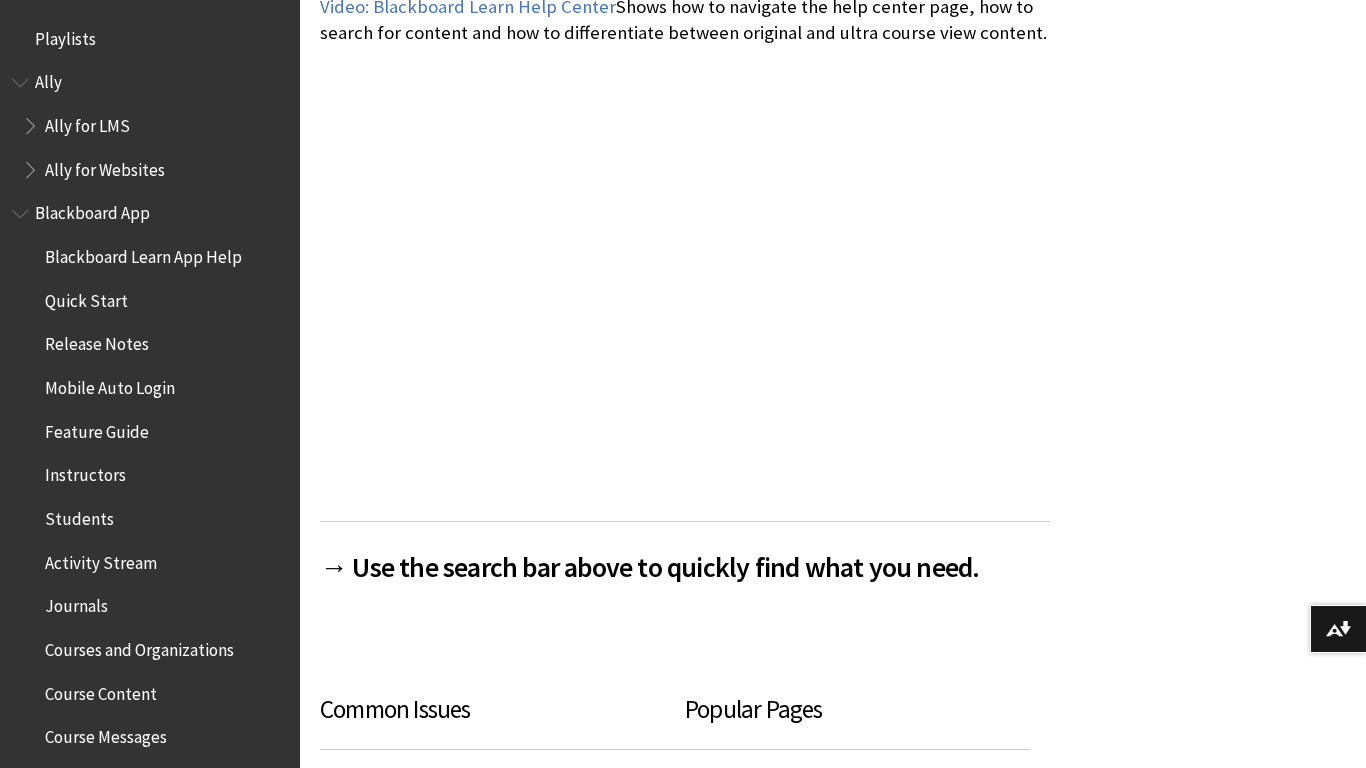 scroll, scrollTop: 483, scrollLeft: 0, axis: vertical 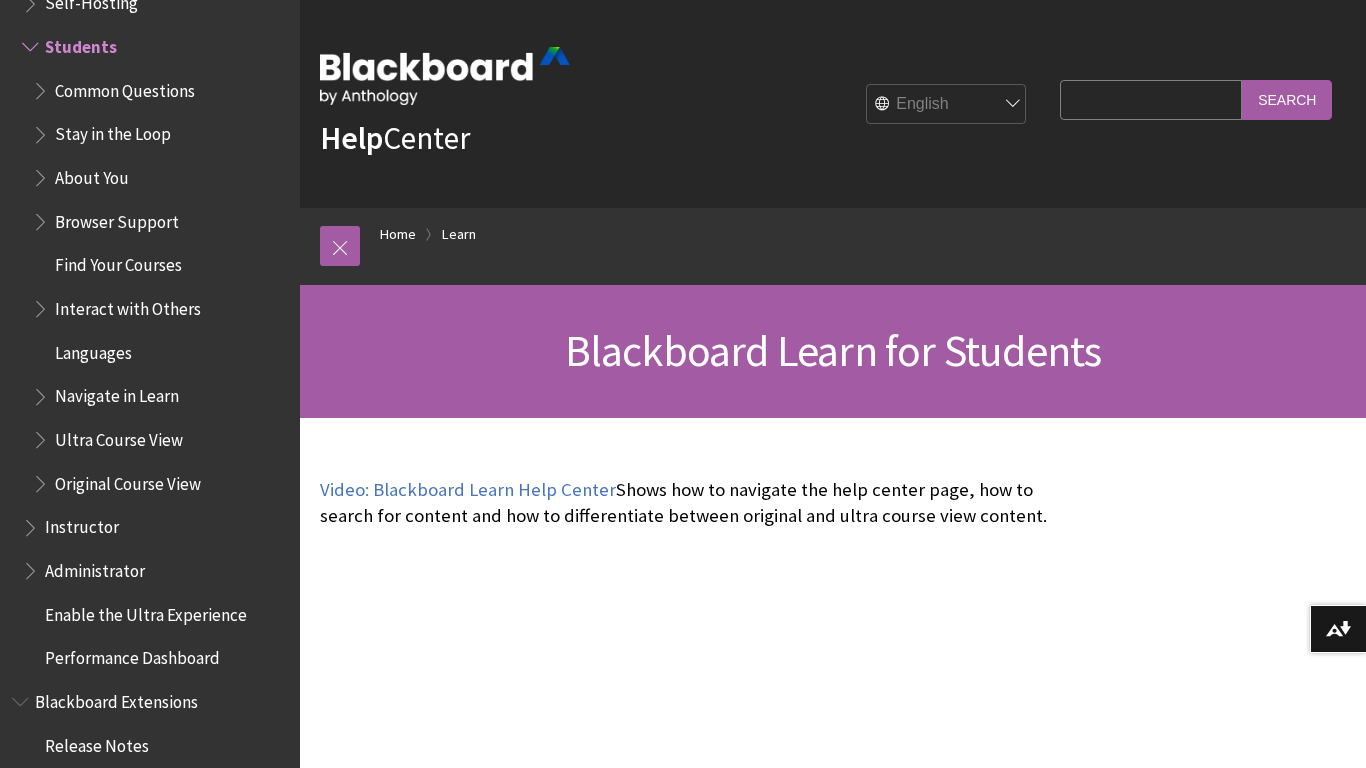 click on "Search Query" at bounding box center (1151, 99) 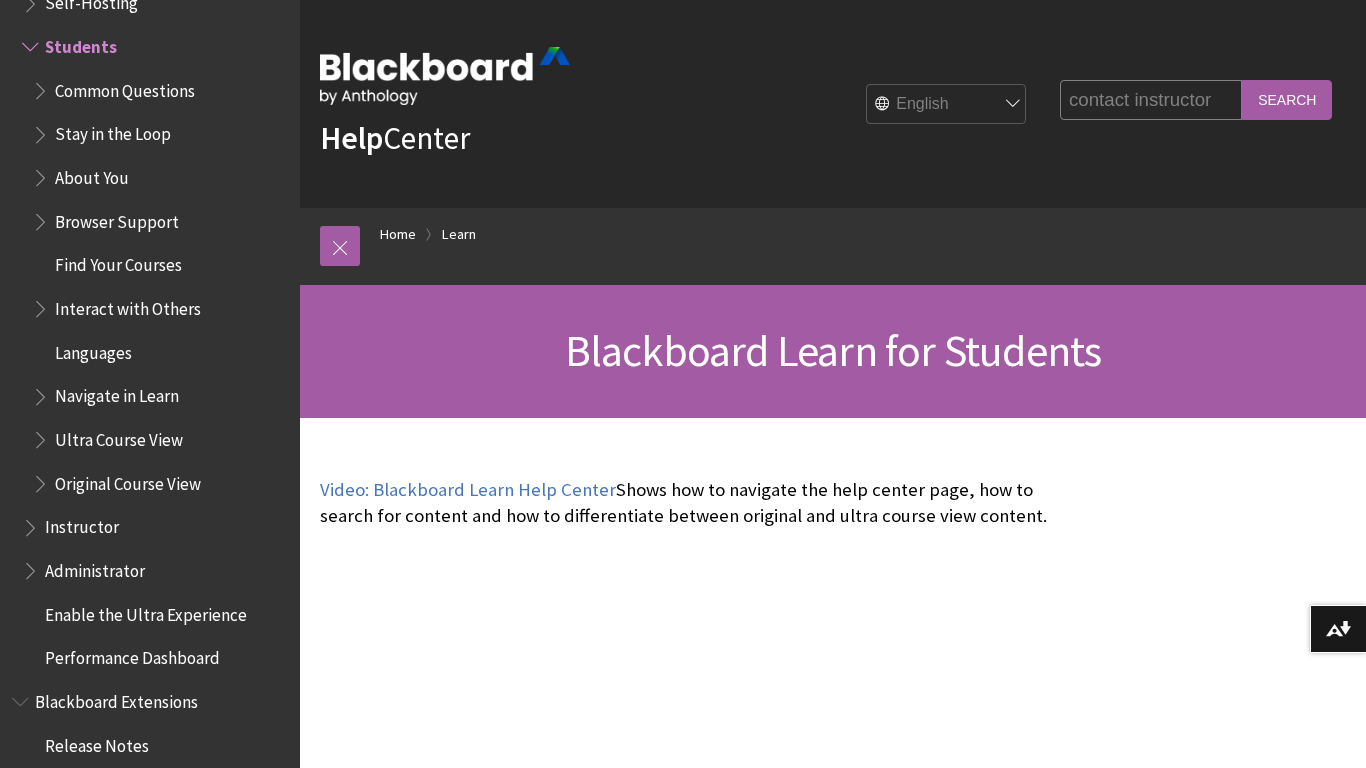 type on "contact instructor" 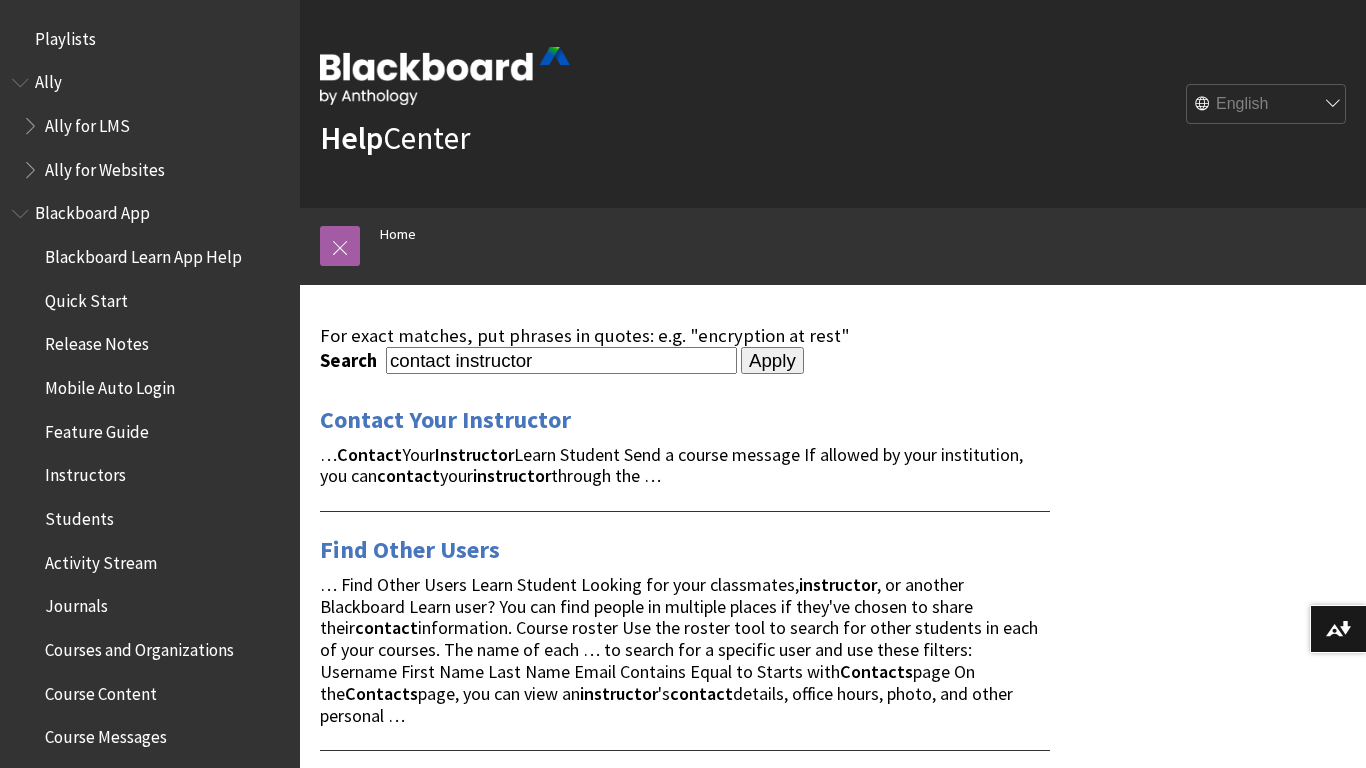 scroll, scrollTop: 0, scrollLeft: 0, axis: both 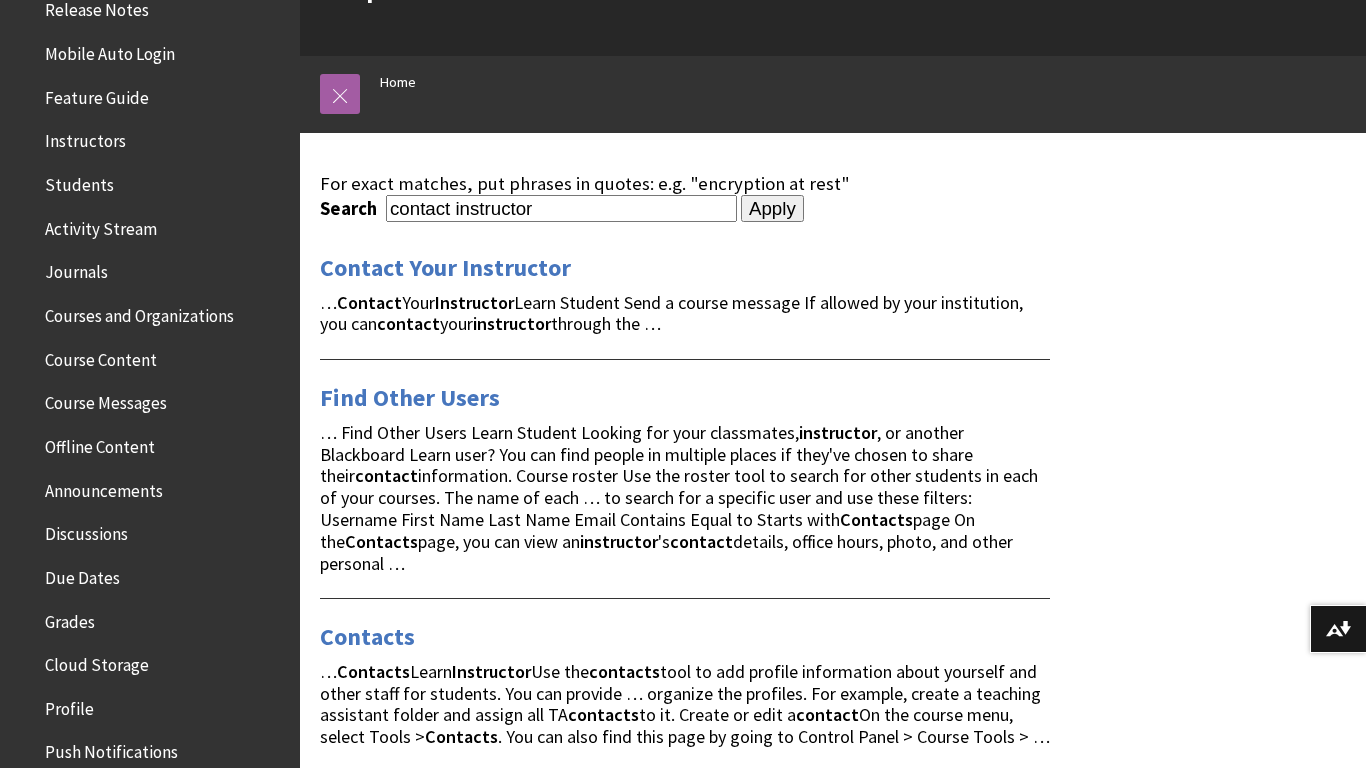 click on "Course Messages" at bounding box center (106, 400) 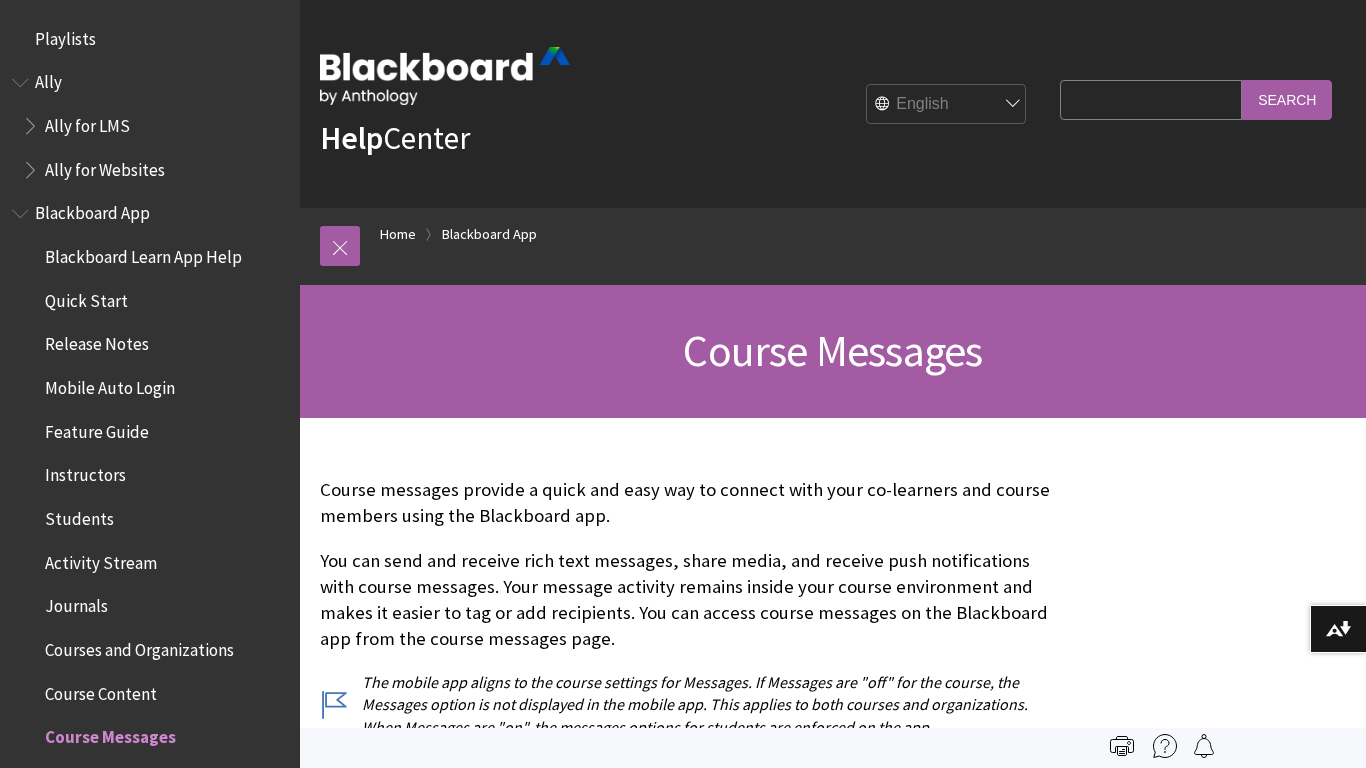 scroll, scrollTop: 0, scrollLeft: 0, axis: both 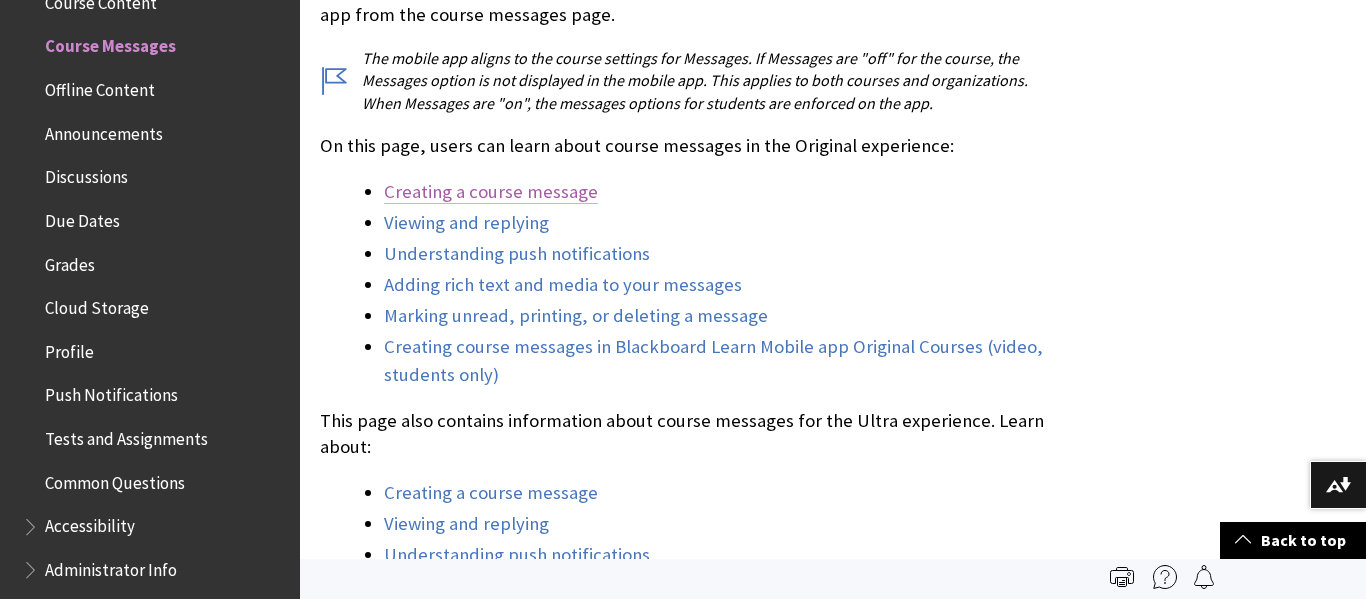 click on "Creating a course message" at bounding box center (491, 192) 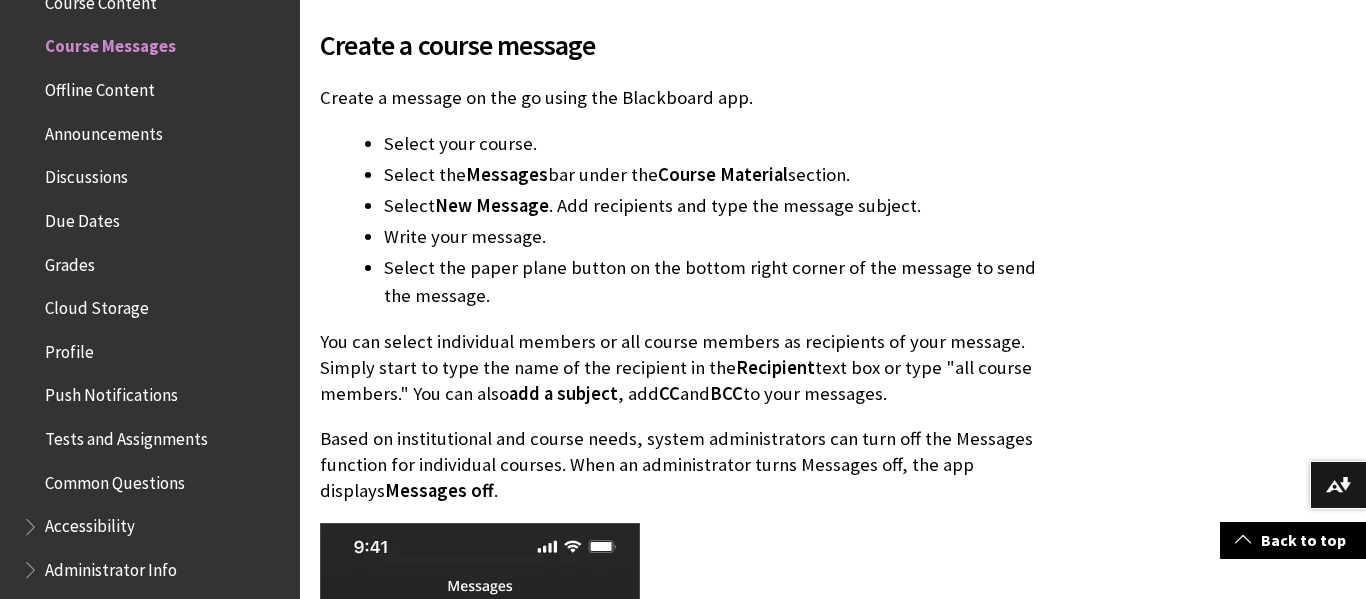 scroll, scrollTop: 1398, scrollLeft: 0, axis: vertical 